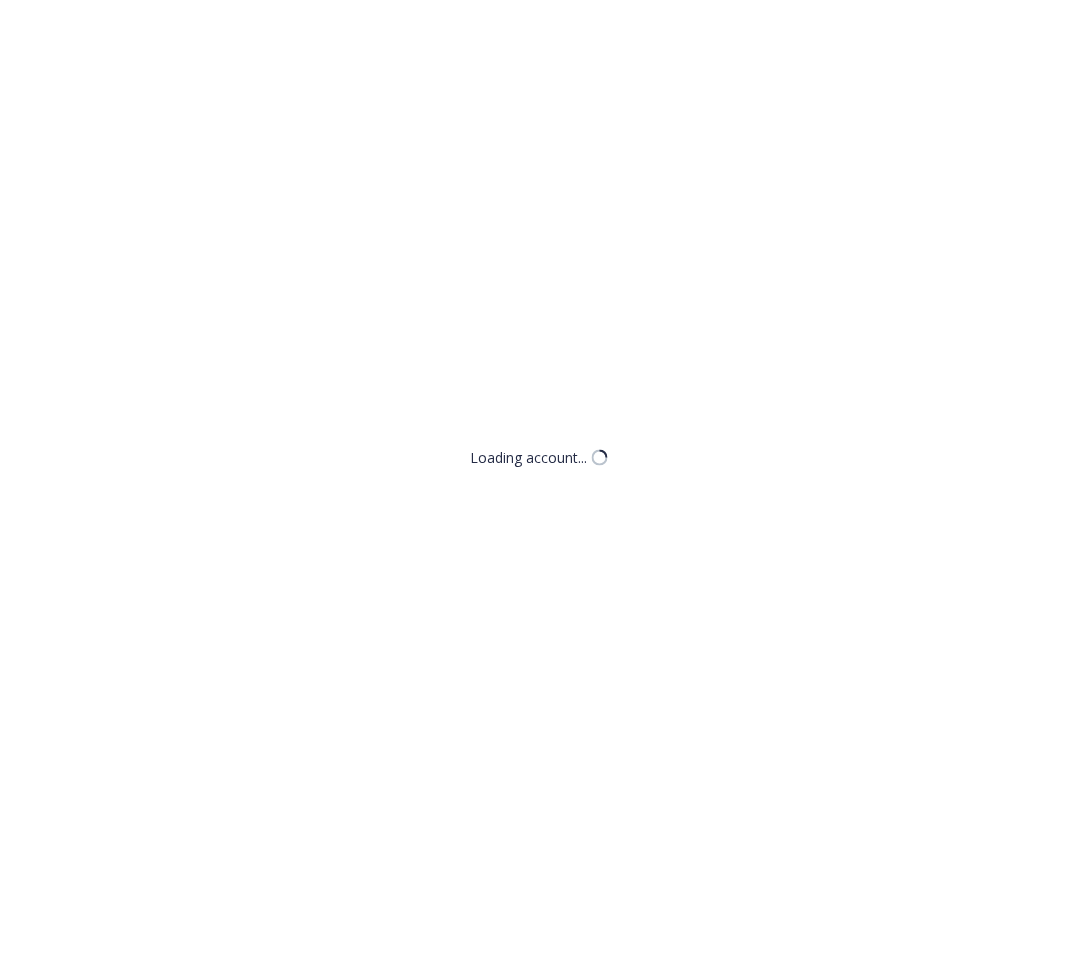 scroll, scrollTop: 0, scrollLeft: 0, axis: both 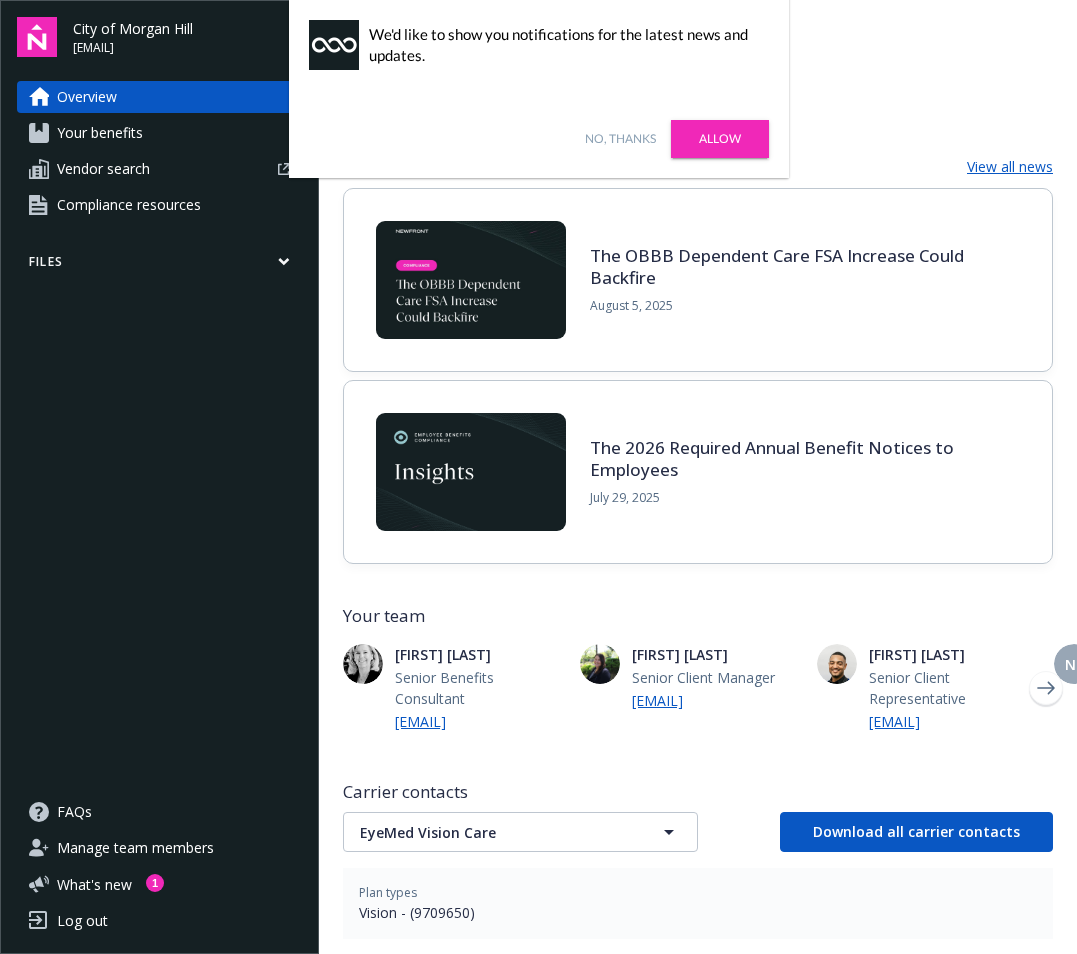 click on "Allow" at bounding box center [720, 139] 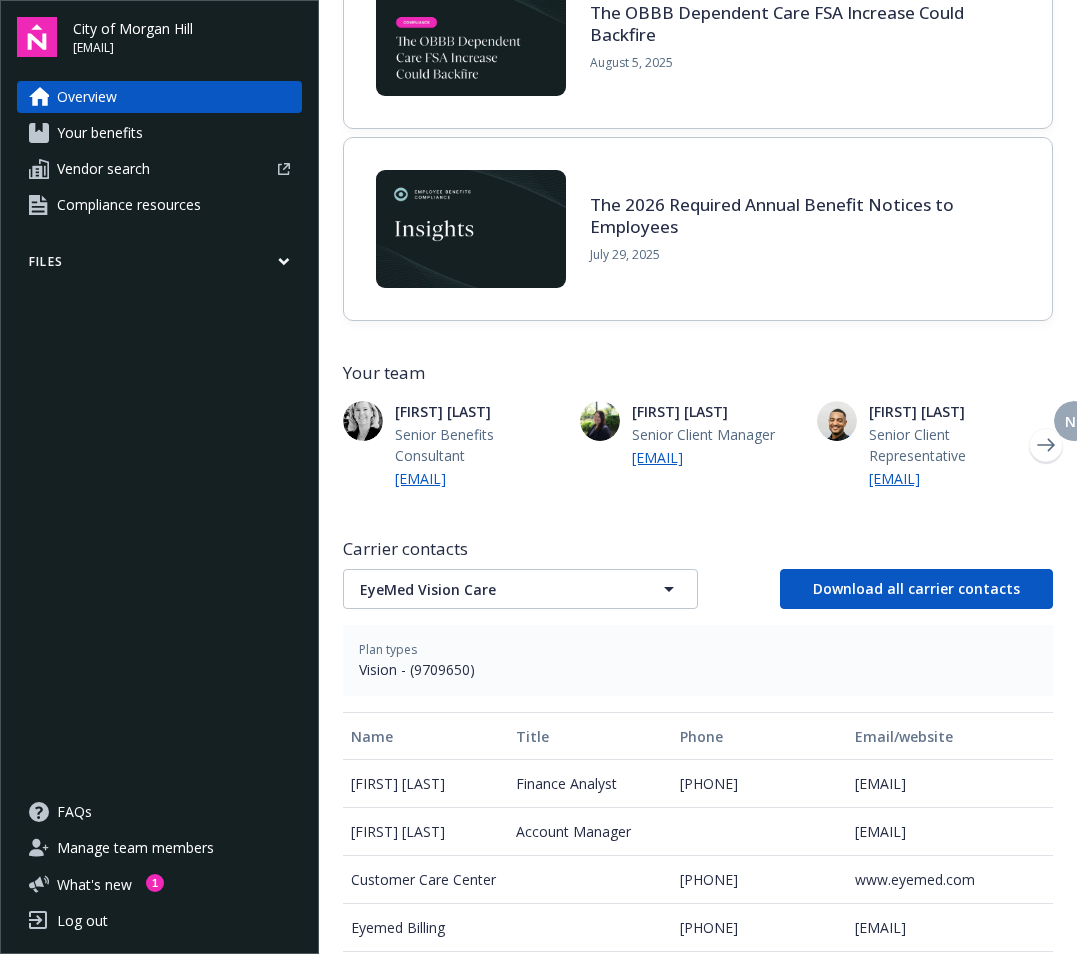 scroll, scrollTop: 0, scrollLeft: 0, axis: both 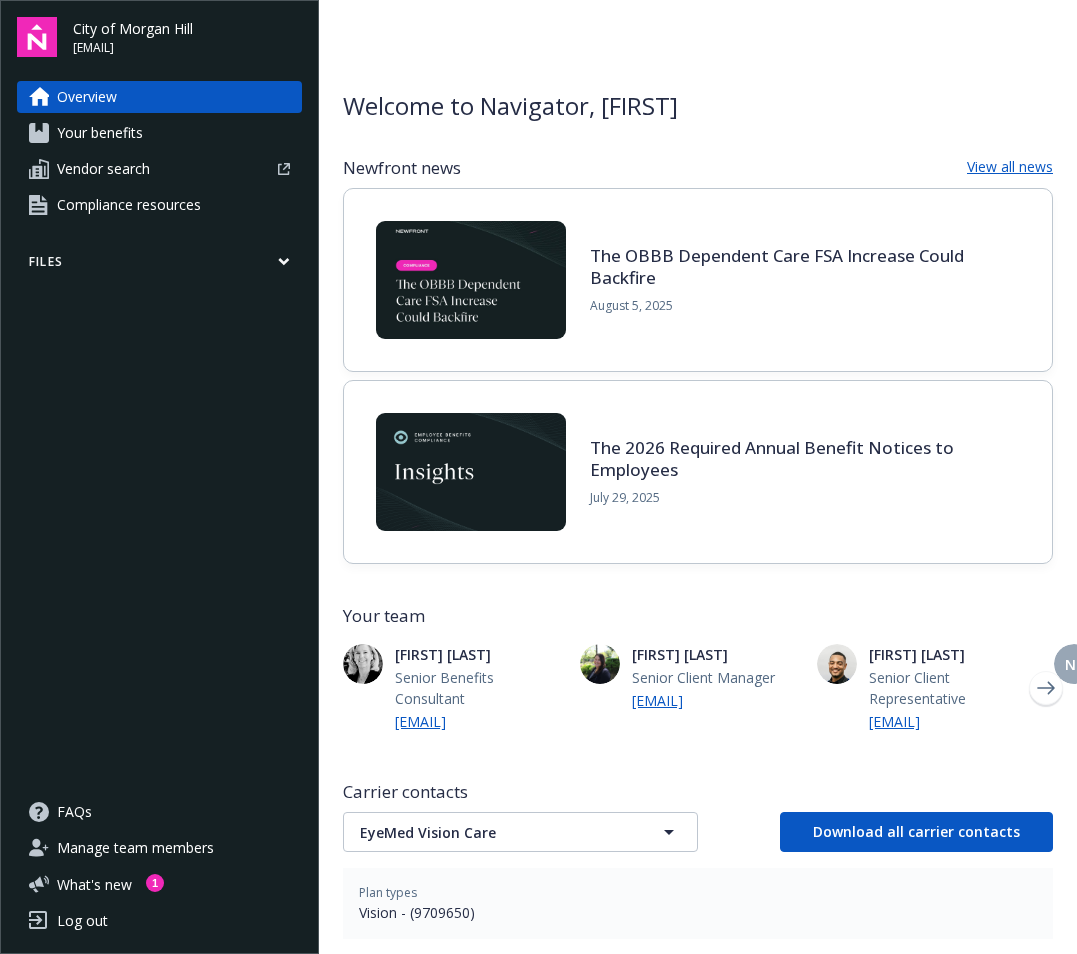 click on "Vendor search" at bounding box center (103, 169) 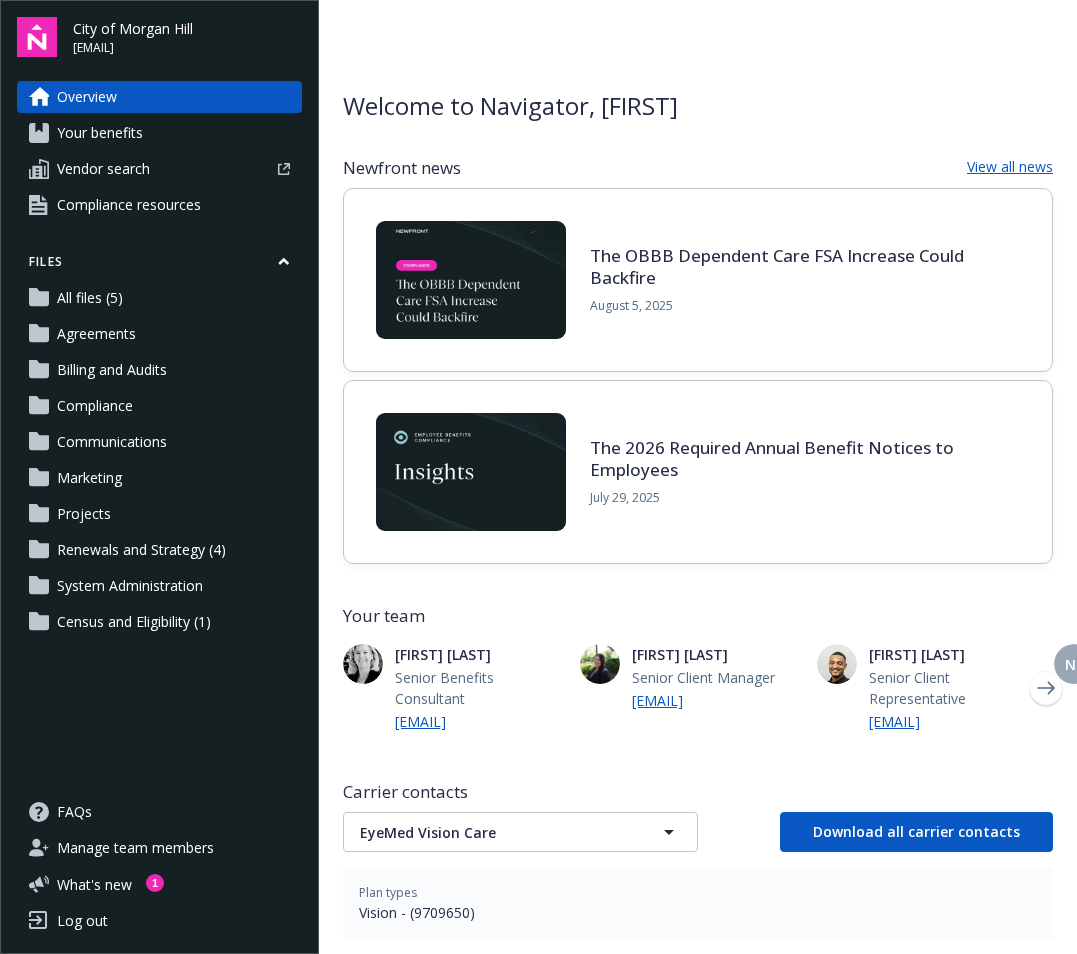 click on "Marketing" at bounding box center (89, 478) 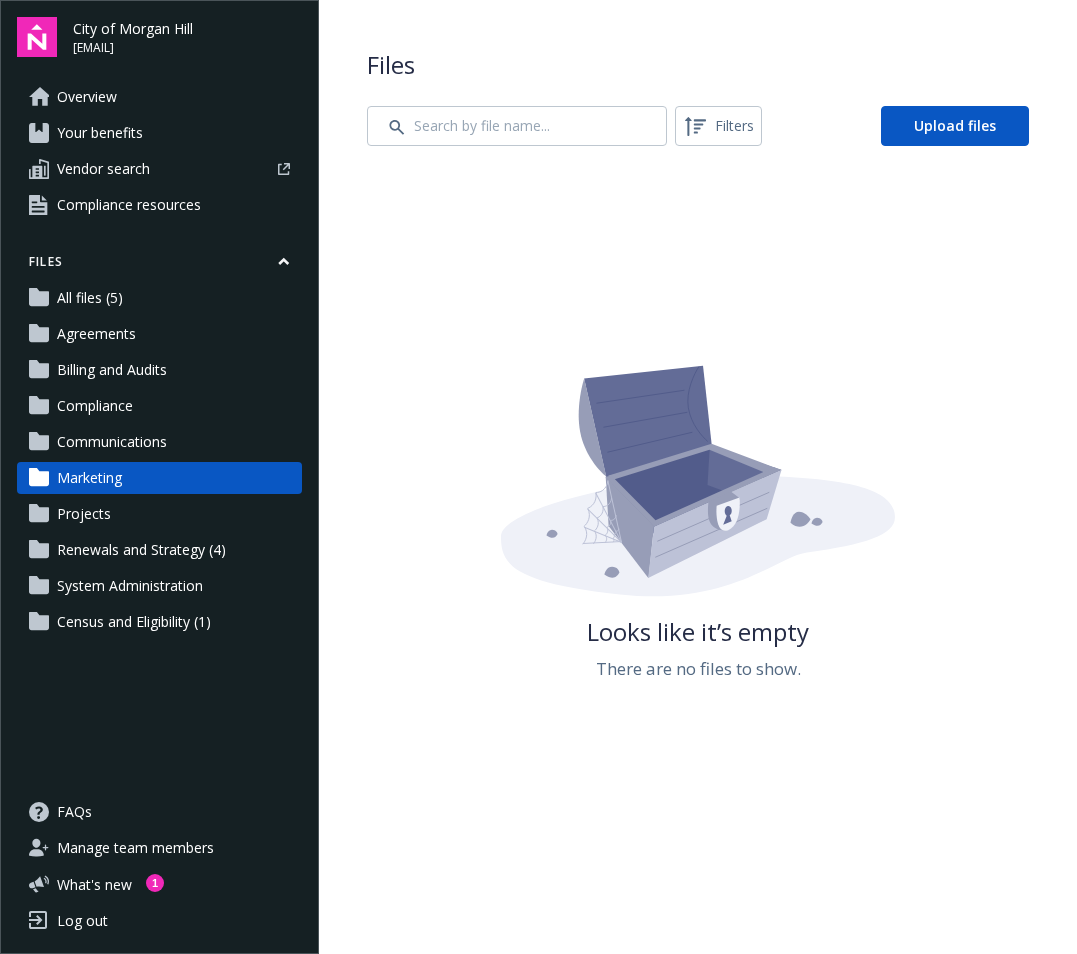 click on "Marketing" at bounding box center [89, 478] 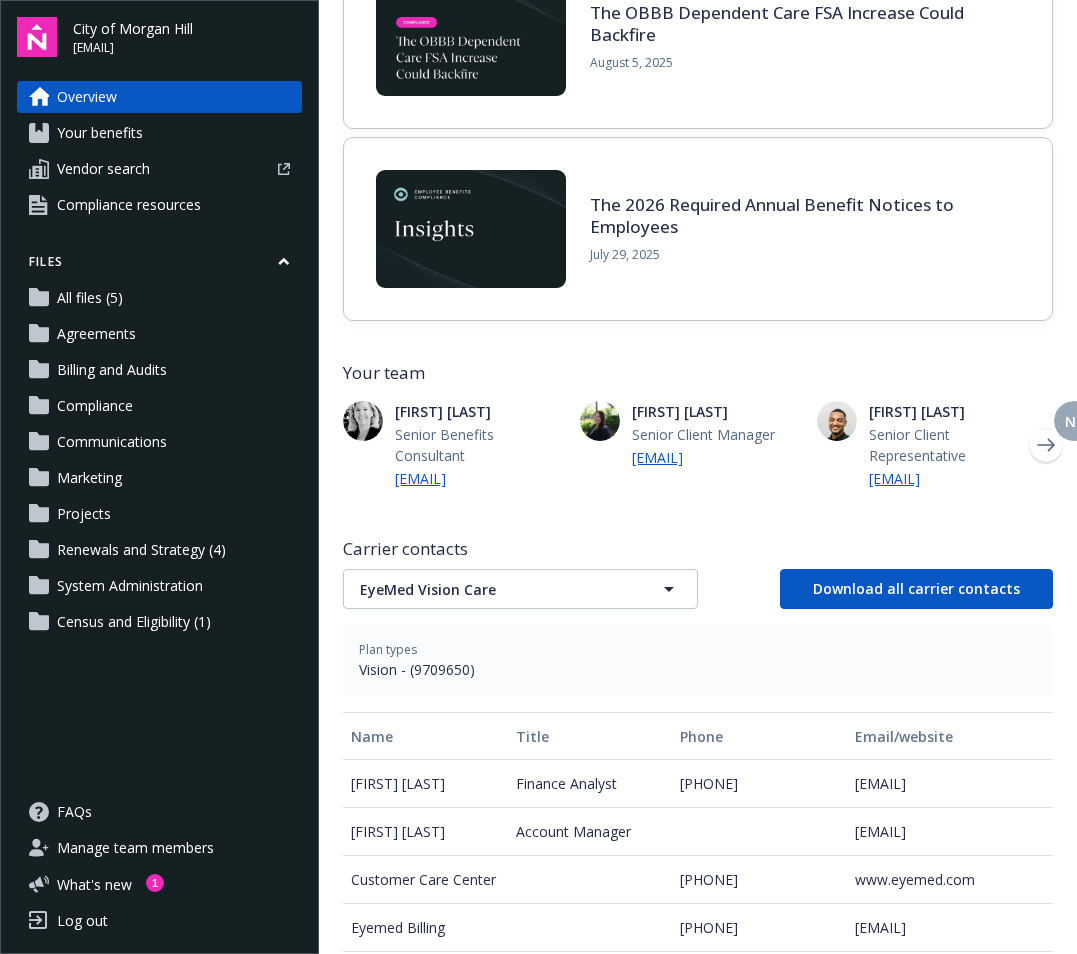 scroll, scrollTop: 0, scrollLeft: 0, axis: both 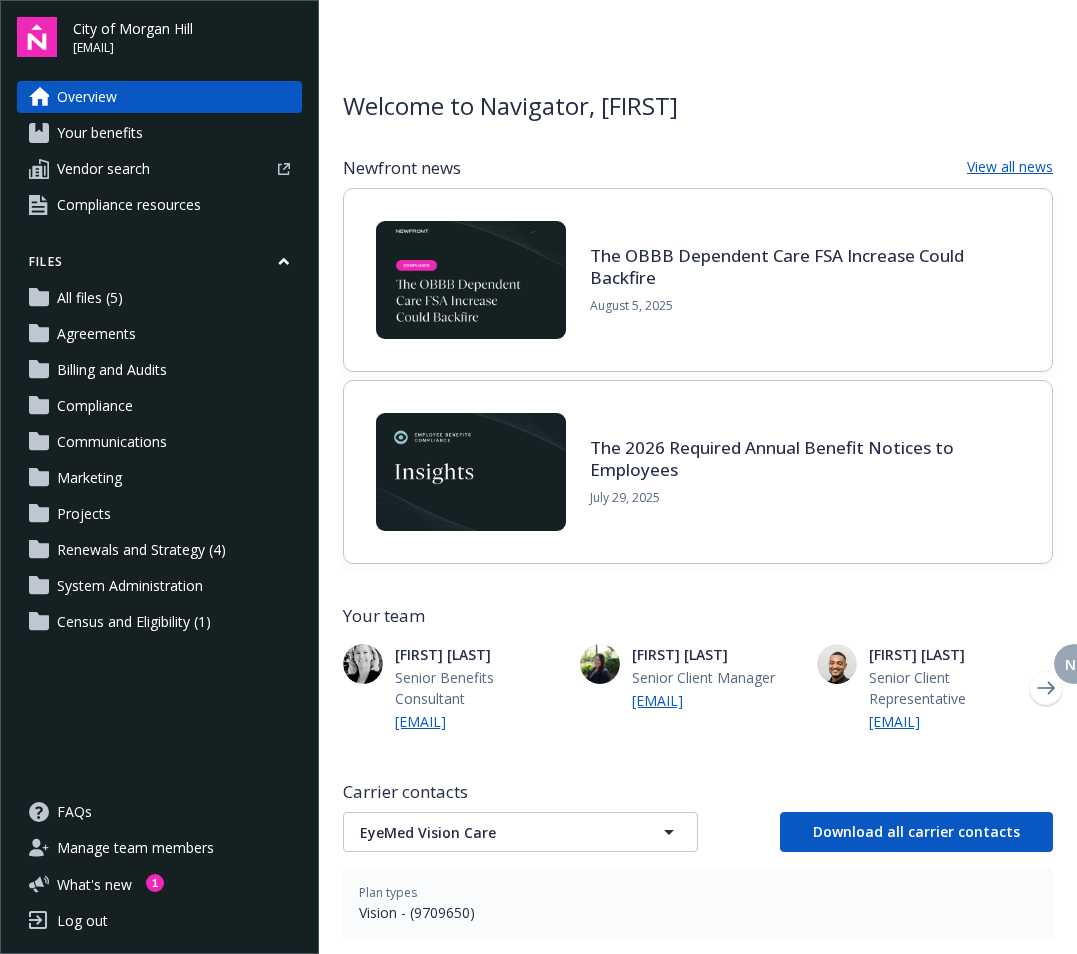 click on "View all news" at bounding box center [1010, 168] 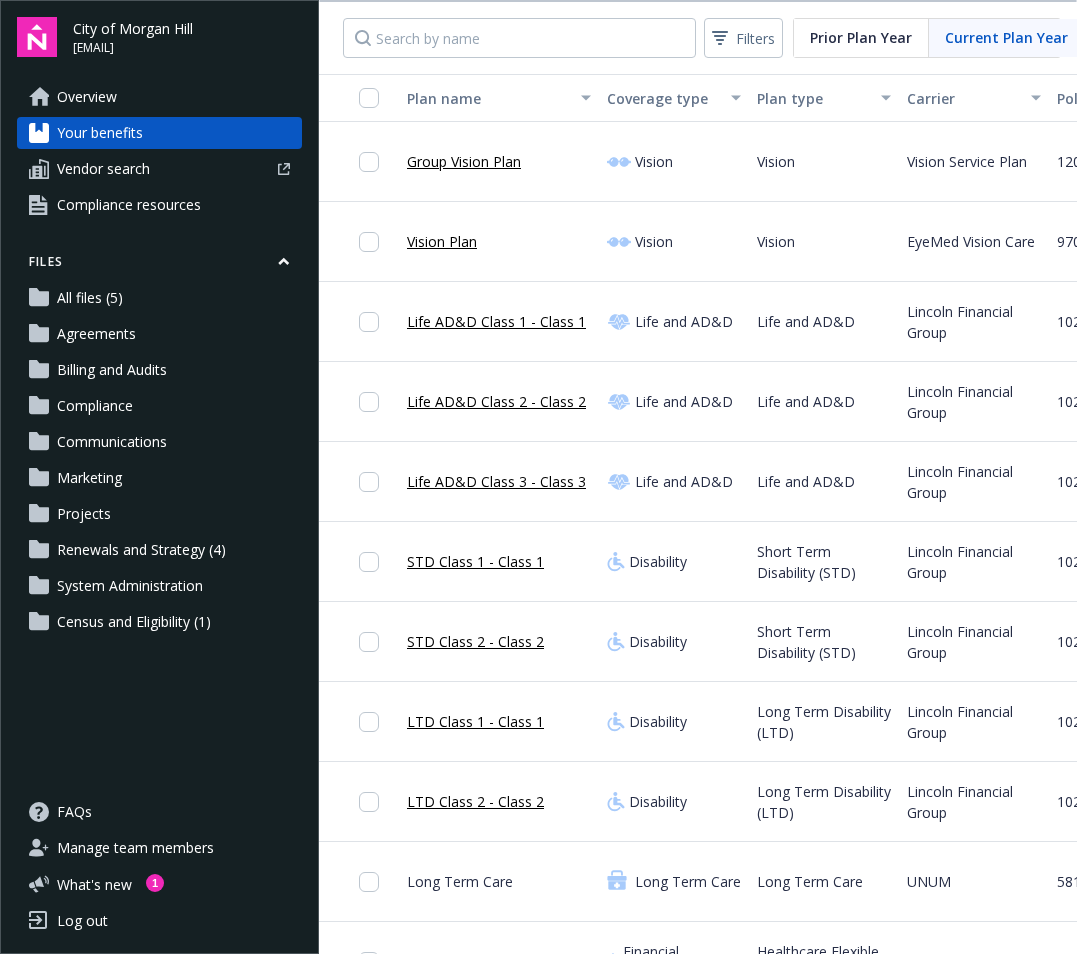 click on "Overview" at bounding box center (87, 97) 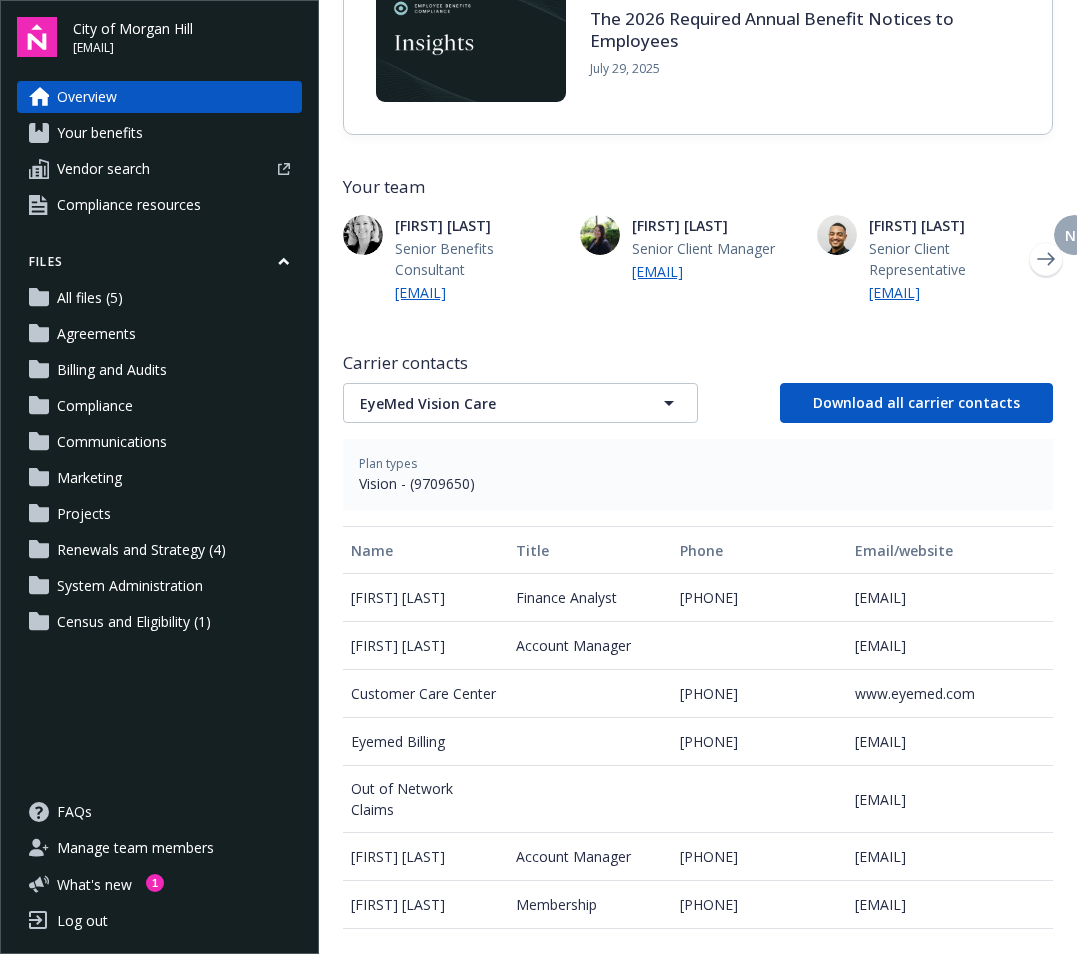 scroll, scrollTop: 603, scrollLeft: 0, axis: vertical 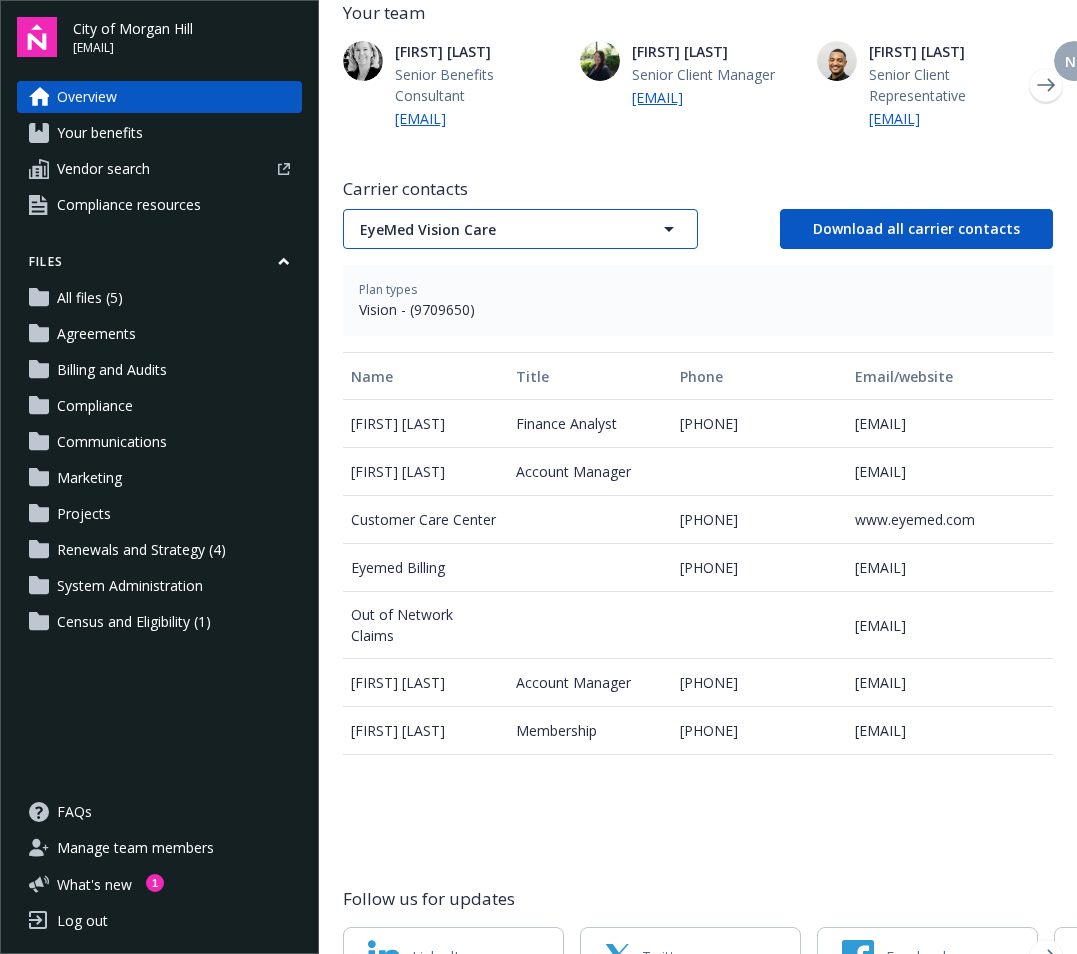 click 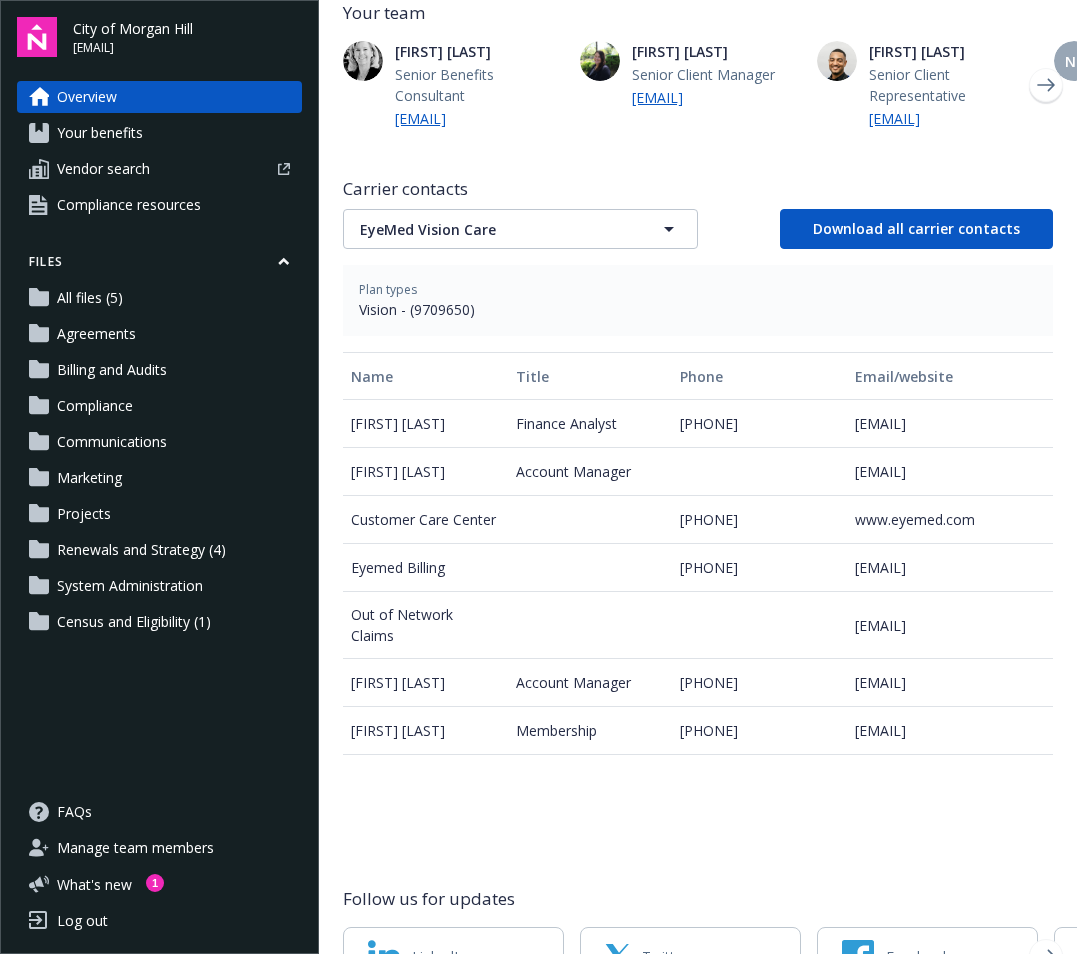 type 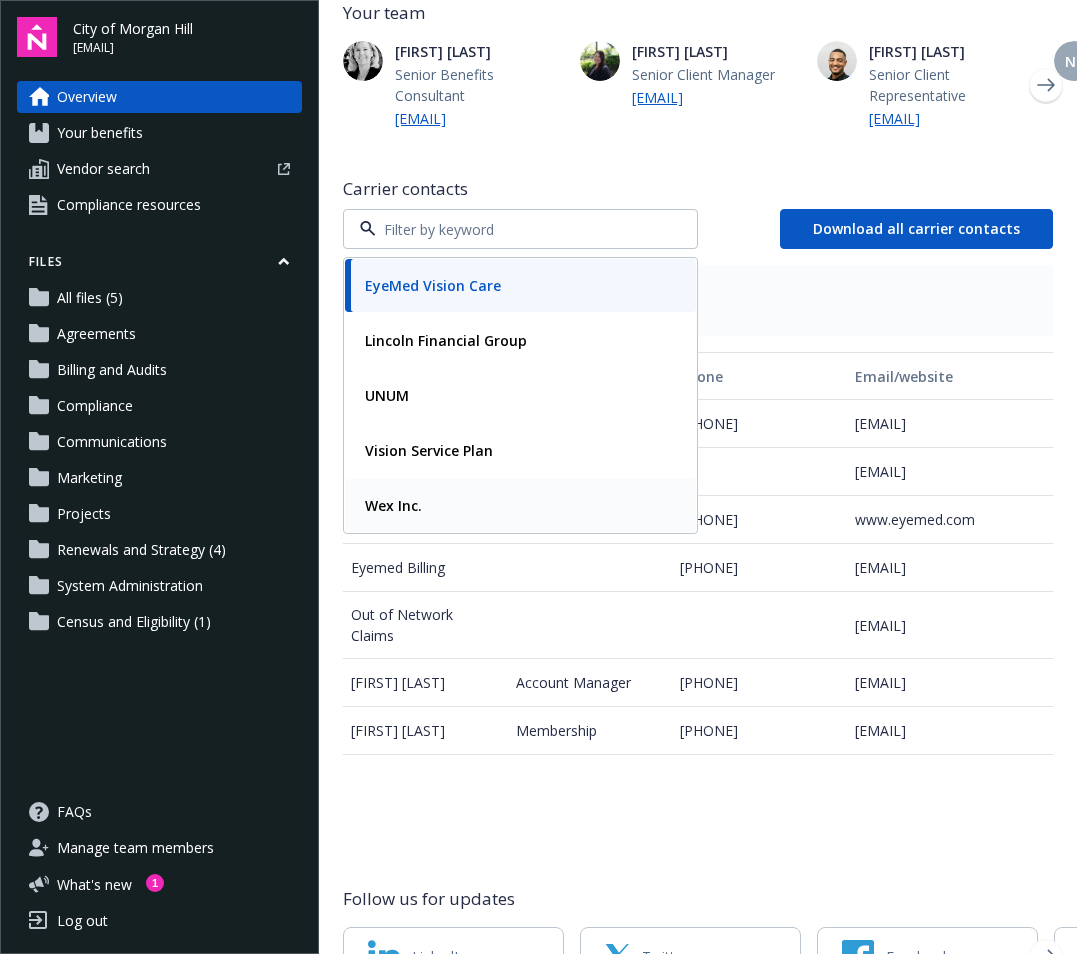 click on "Wex Inc." at bounding box center (393, 505) 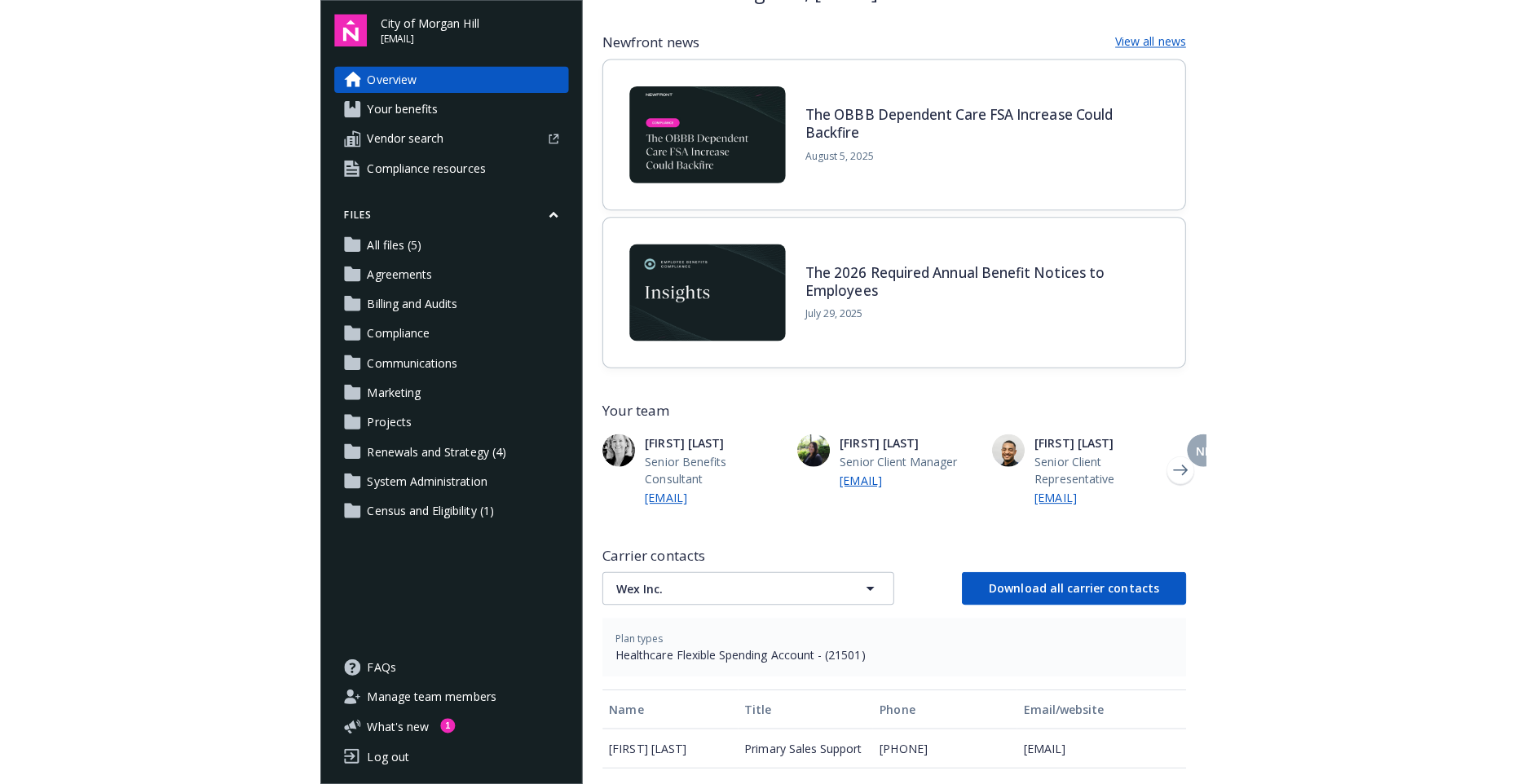 scroll, scrollTop: 0, scrollLeft: 0, axis: both 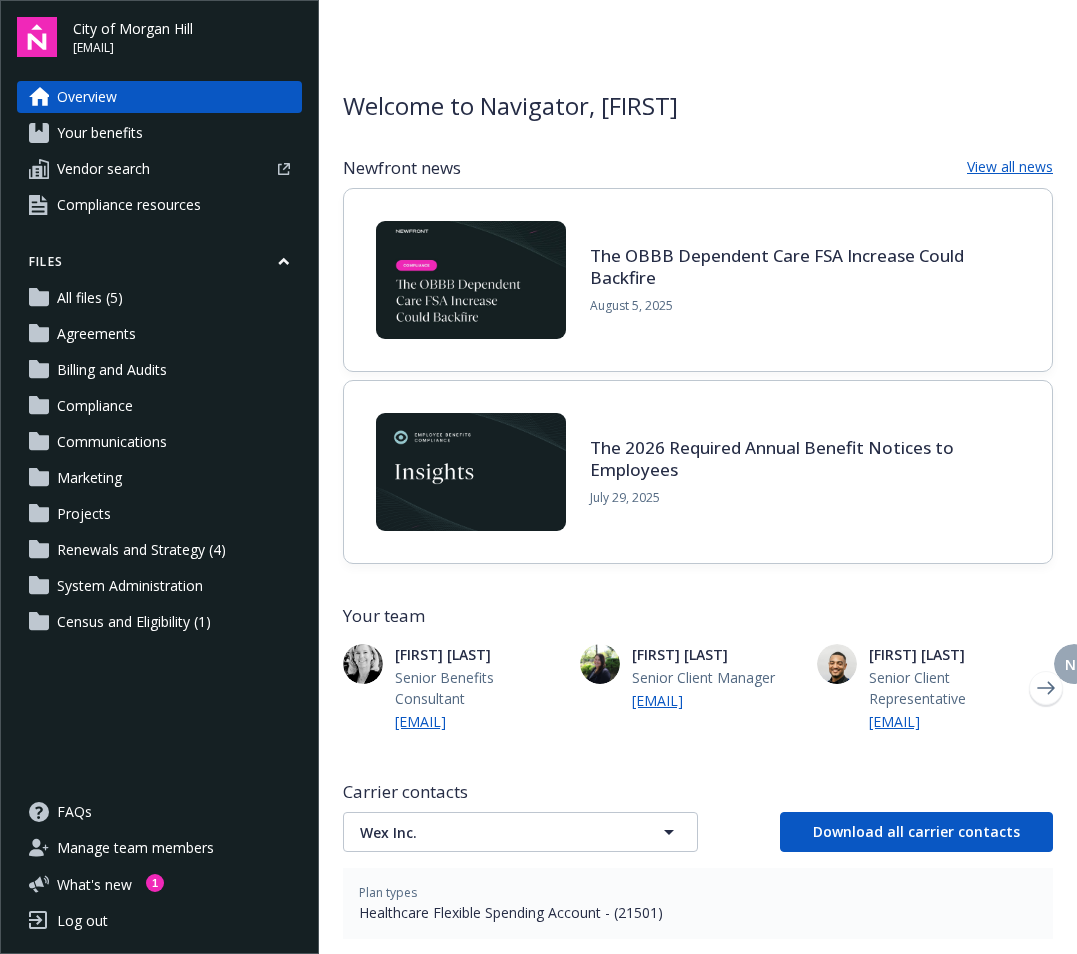 click on "[EMAIL]" at bounding box center (133, 48) 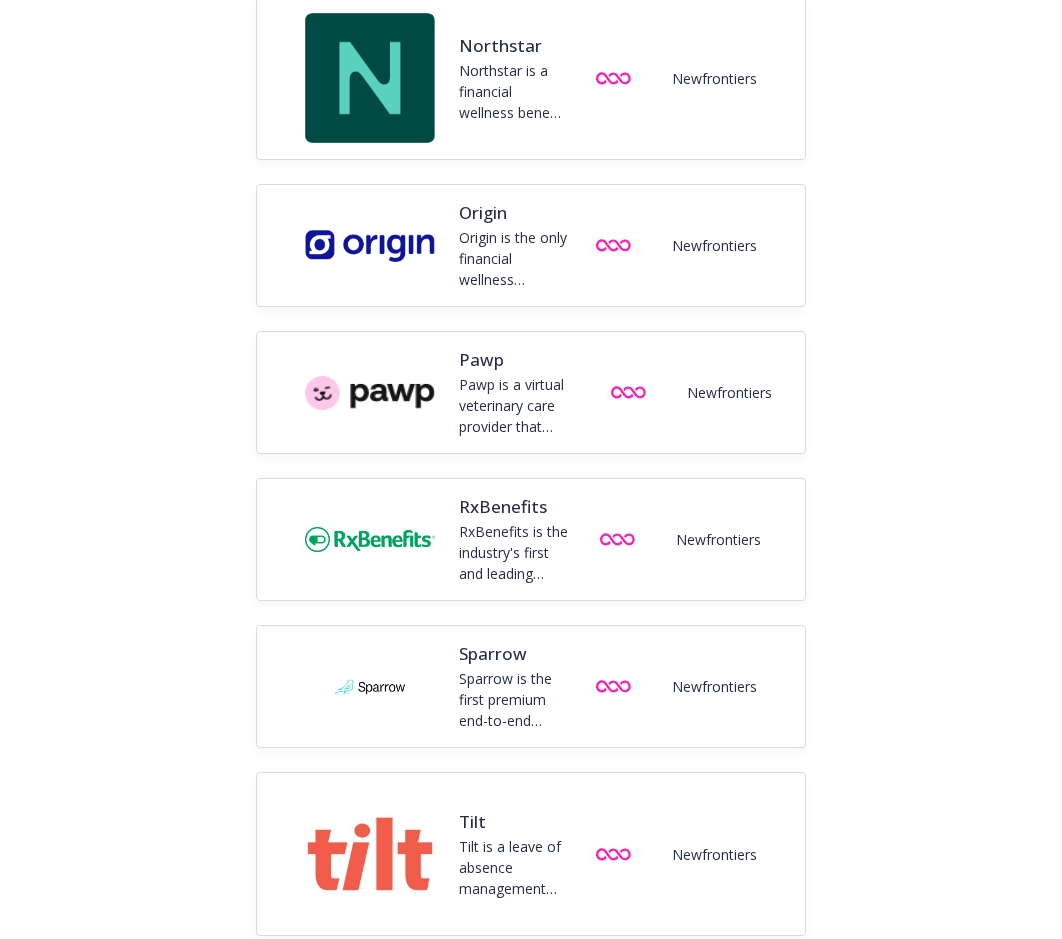 scroll, scrollTop: 2782, scrollLeft: 0, axis: vertical 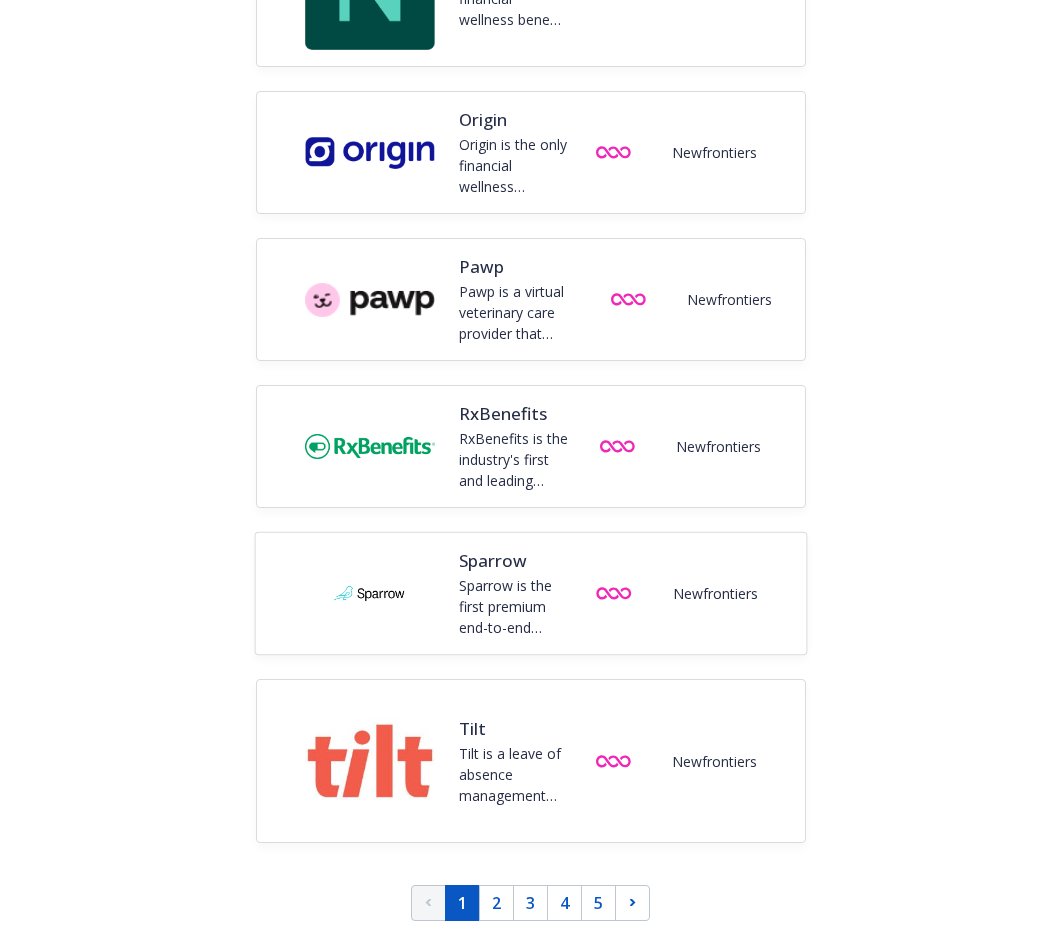 click on "Sparrow is the first premium end-to-end leave management solution to care for your people by combining a seamless balance of compliance expertise with modern software." at bounding box center [513, 606] 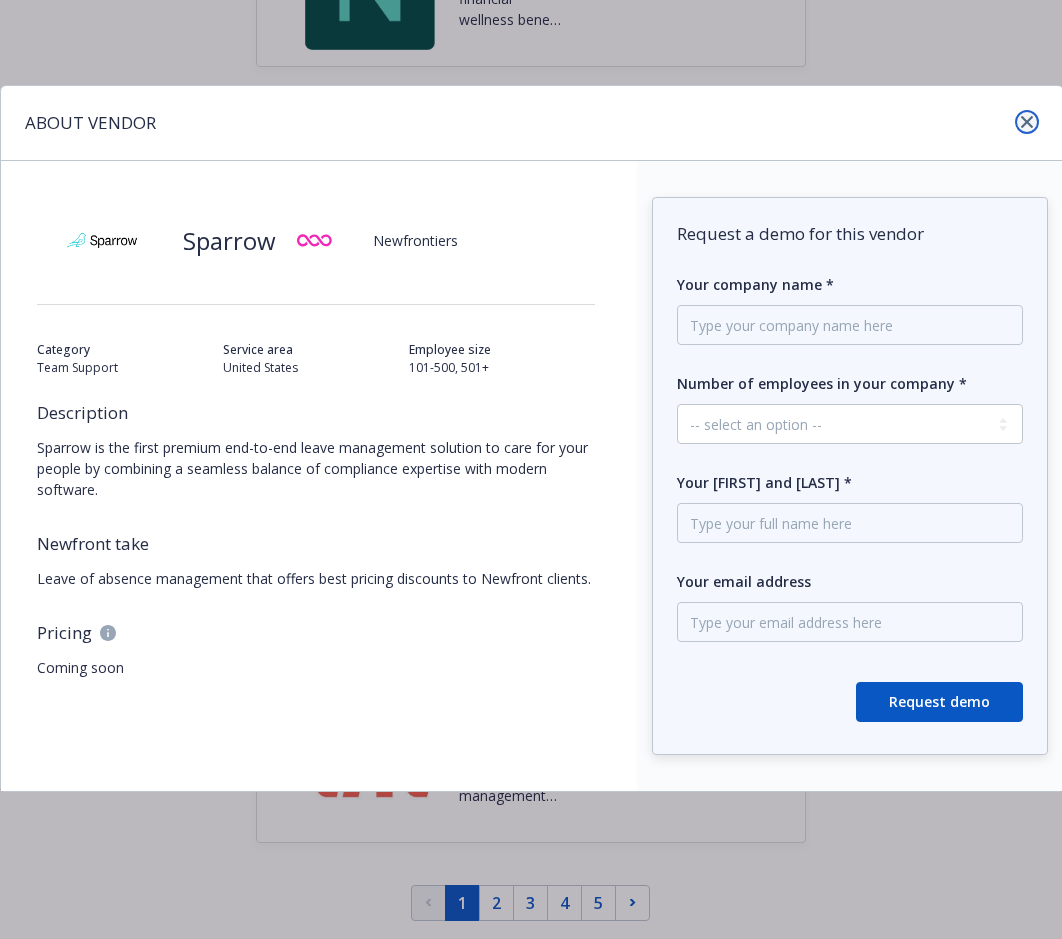 click 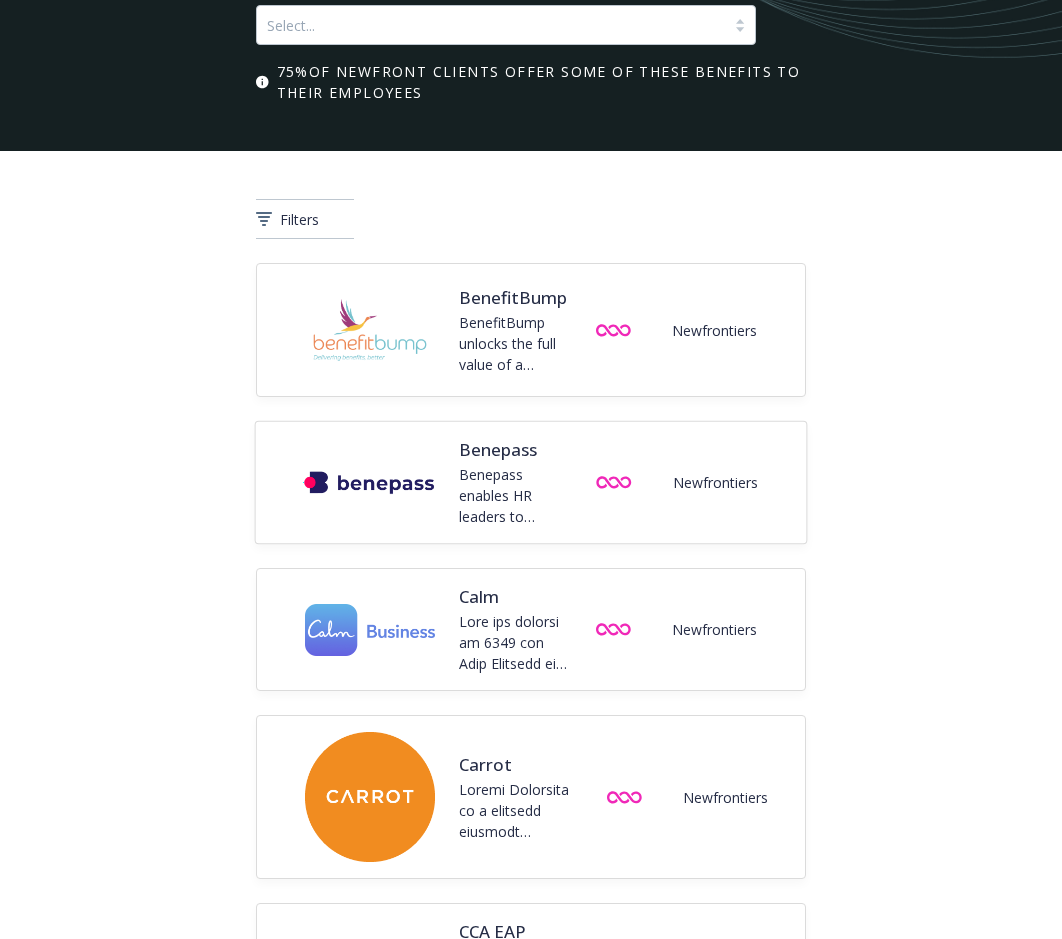 scroll, scrollTop: 0, scrollLeft: 0, axis: both 